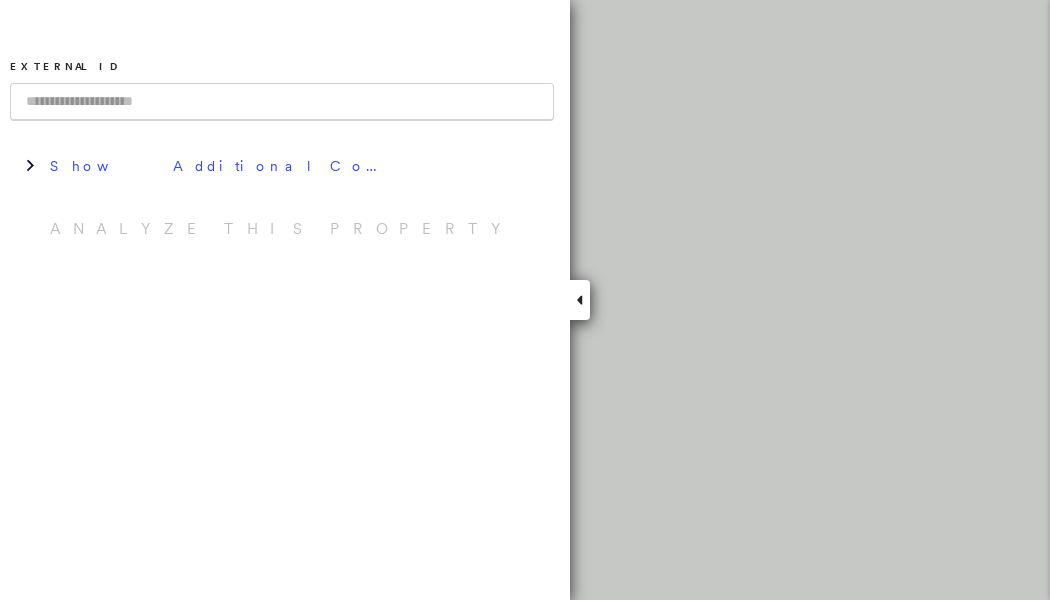 scroll, scrollTop: 0, scrollLeft: 0, axis: both 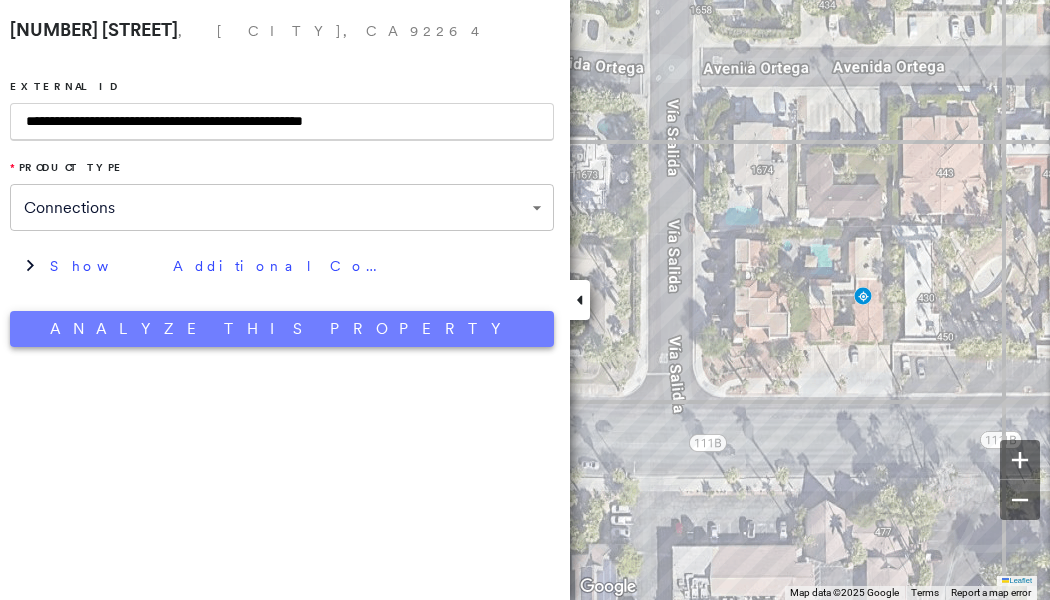 click on "Analyze This Property" at bounding box center [282, 329] 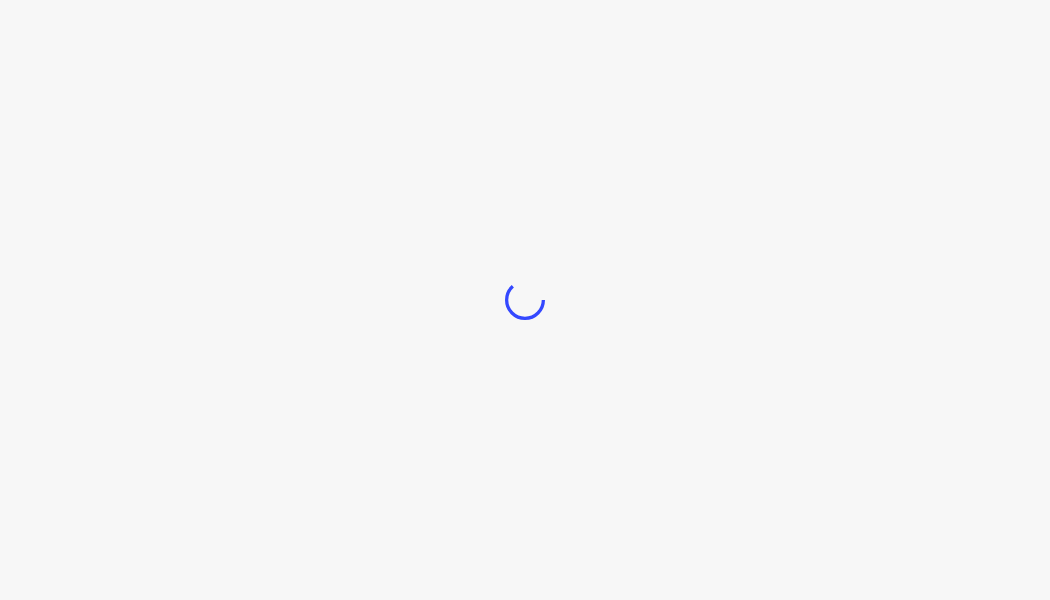 scroll, scrollTop: 0, scrollLeft: 0, axis: both 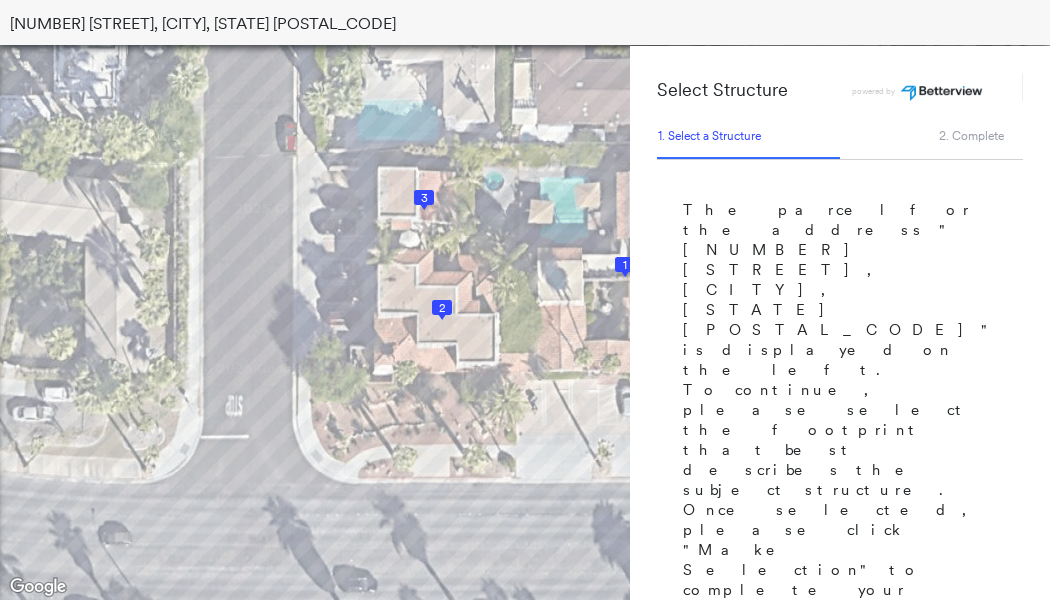 click on "1" at bounding box center [625, 265] 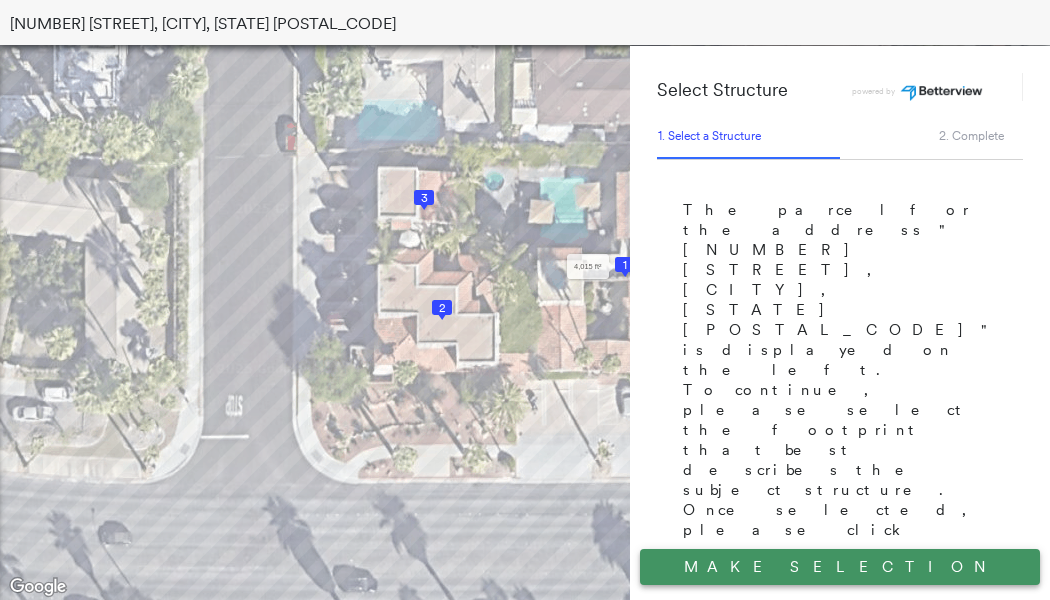 click on "Make Selection" at bounding box center (840, 567) 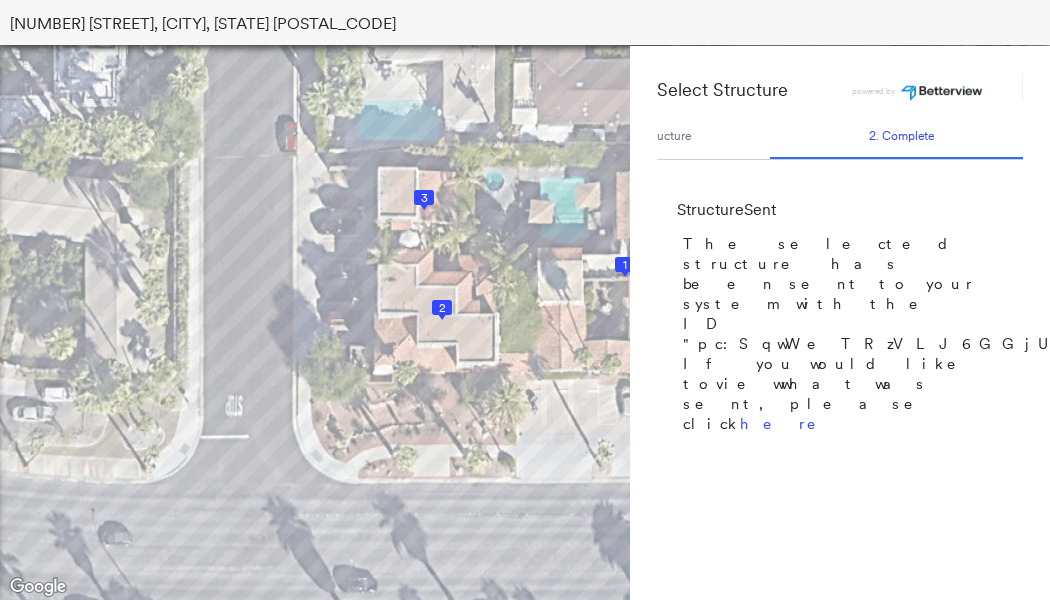 scroll, scrollTop: 0, scrollLeft: 78, axis: horizontal 